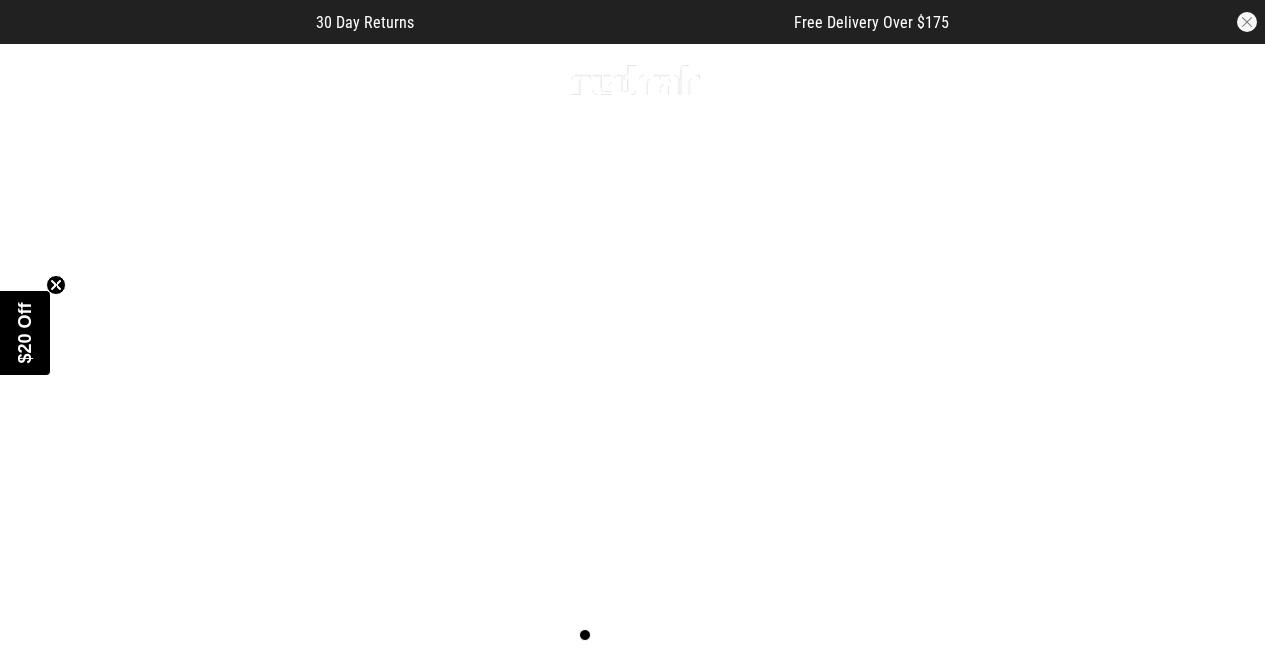 scroll, scrollTop: 0, scrollLeft: 0, axis: both 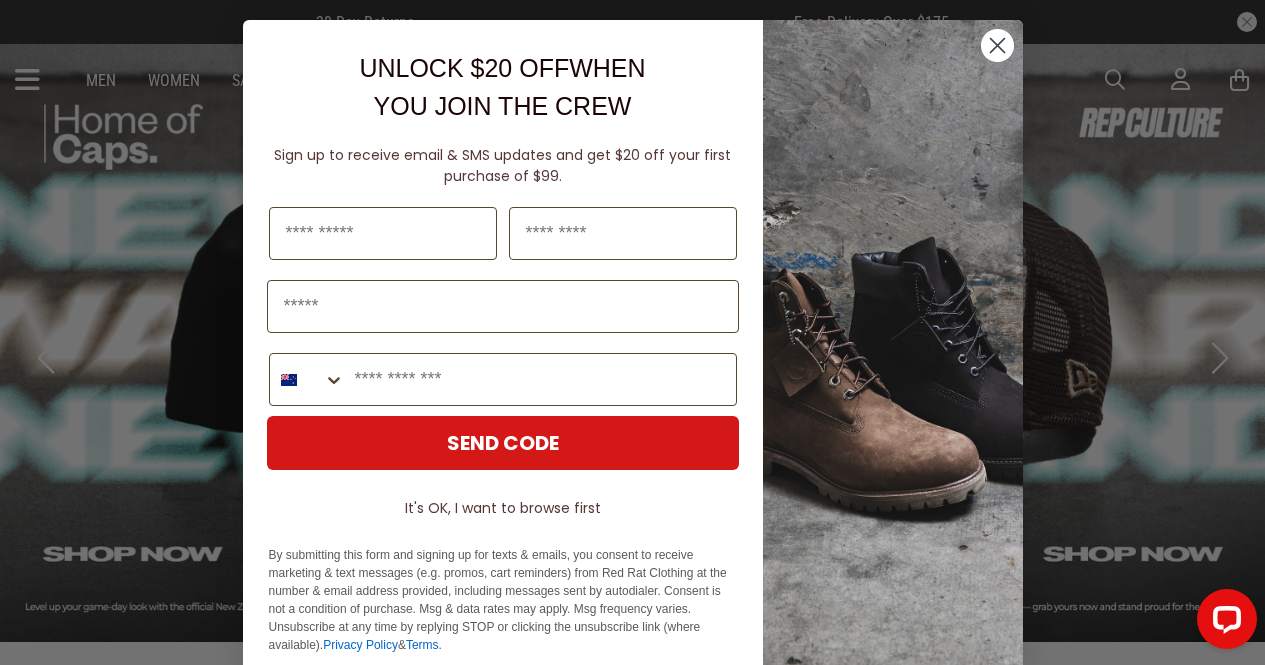 click 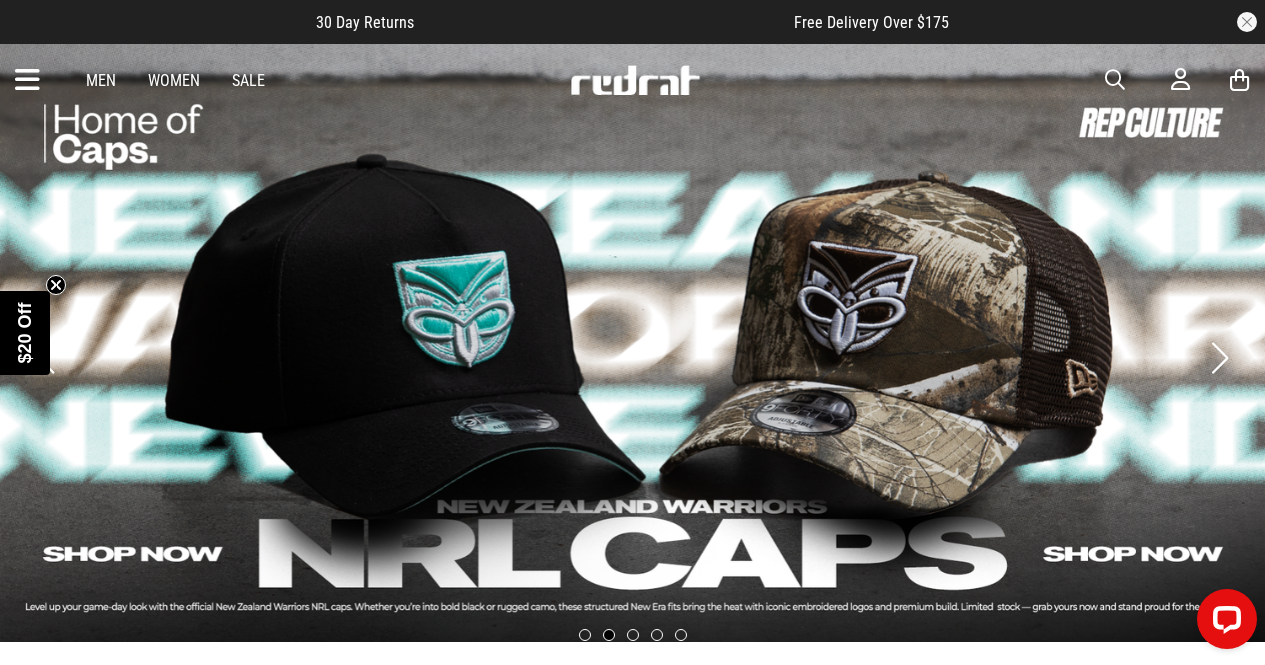 click on "Men   Women   Sale     Sign in     New       Back         Footwear       Back         Mens       Back         Womens       Back         Youth & Kids       Back         Jewellery       Back         Headwear       Back         Accessories       Back         Deals       Back         Sale   UP TO 60% OFF
Shop by Brand
adidas
Converse
New Era
See all brands     Gift Cards   Find a Store   Delivery   Returns & Exchanges   FAQ   Contact Us
Payment Options Only at Red Rat
Let's keep in touch
Back" at bounding box center (632, 80) 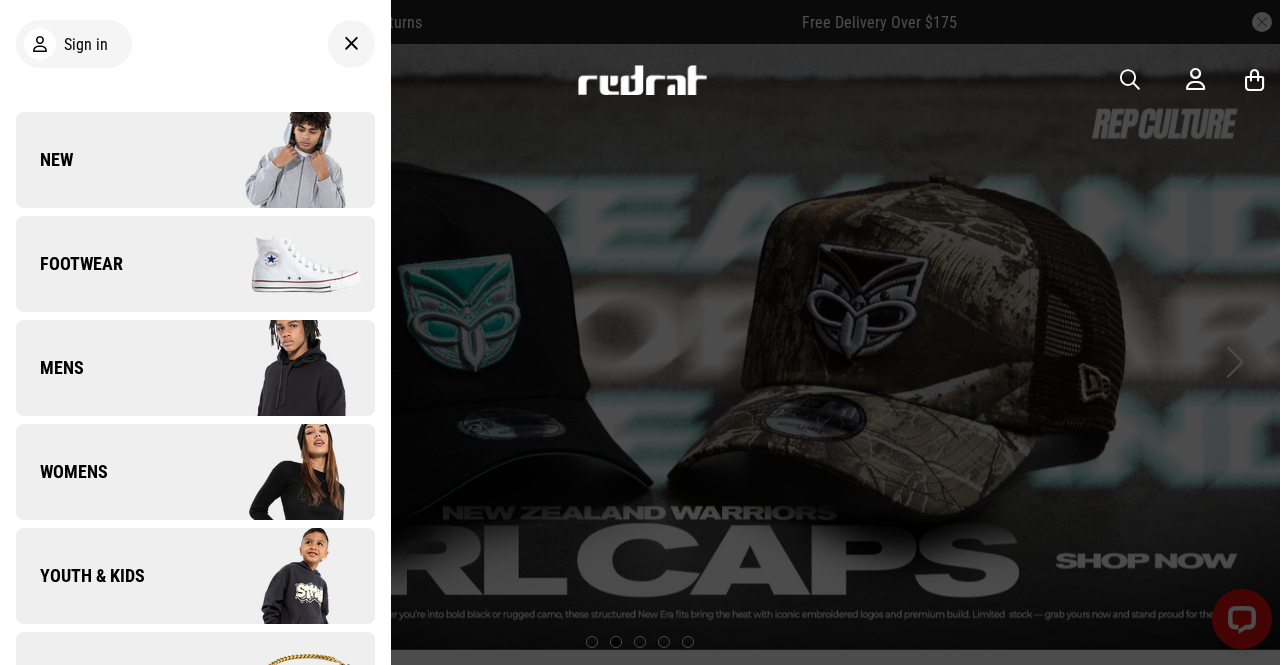 click at bounding box center [351, 44] 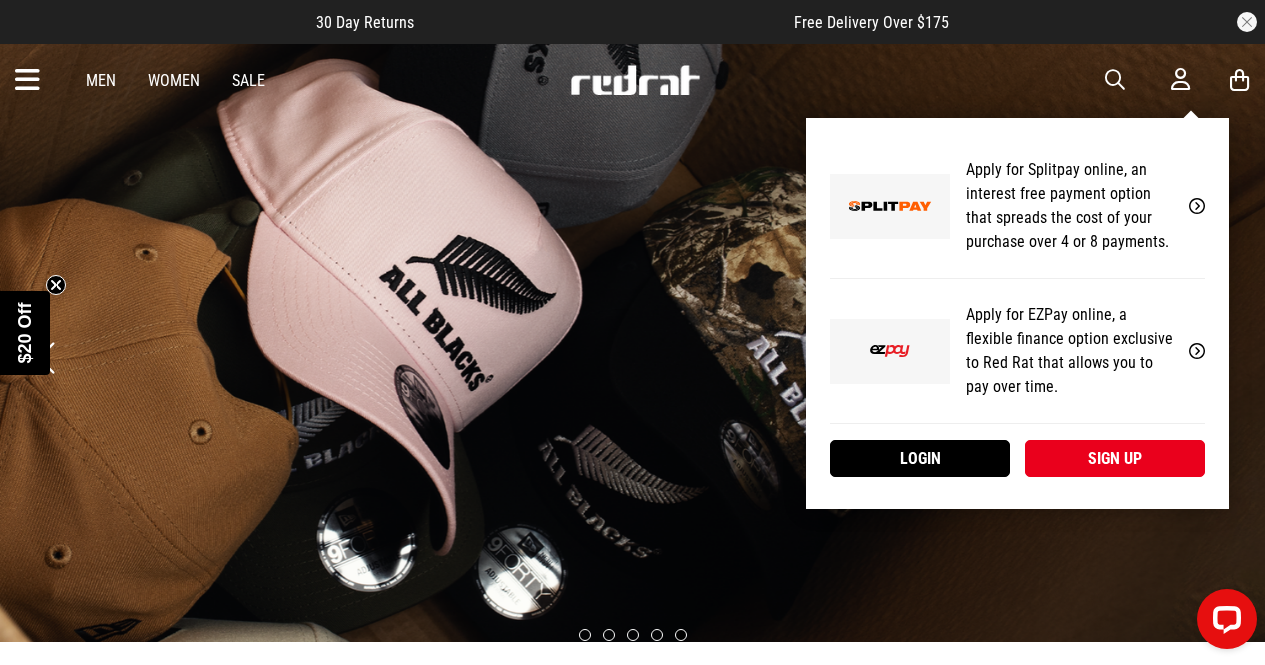 click on "Apply for EZPay online, a flexible finance option exclusive to Red Rat that allows you to pay over time." at bounding box center (1069, 351) 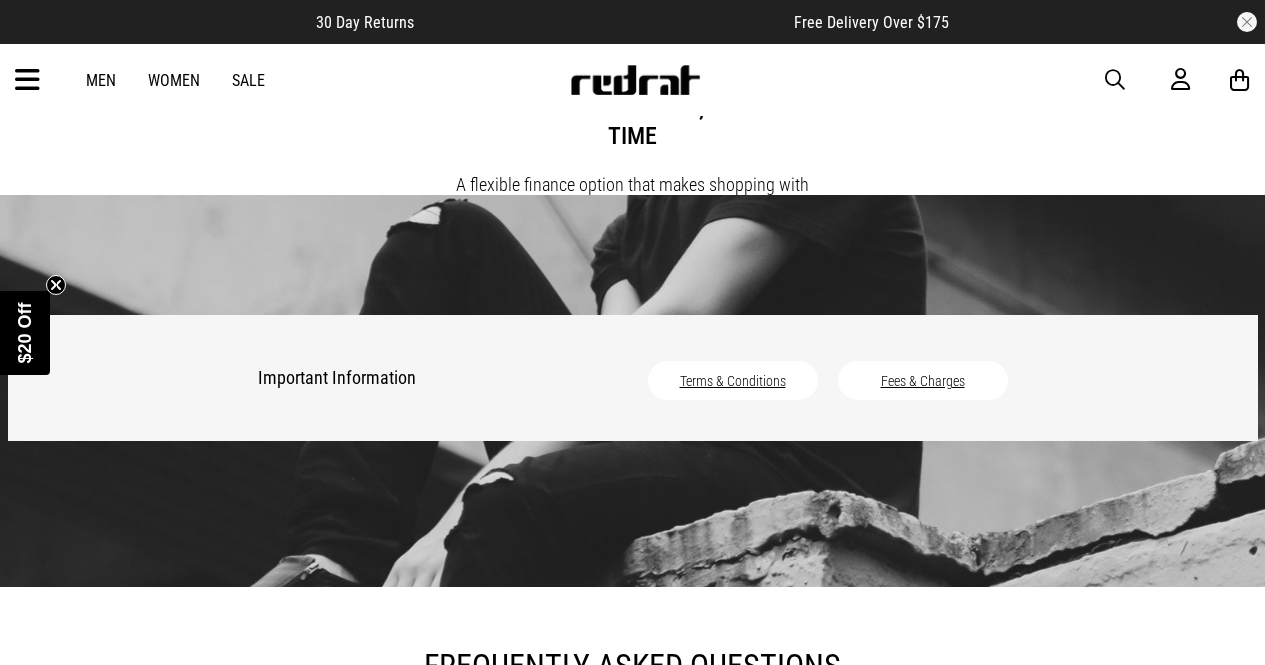 scroll, scrollTop: 0, scrollLeft: 0, axis: both 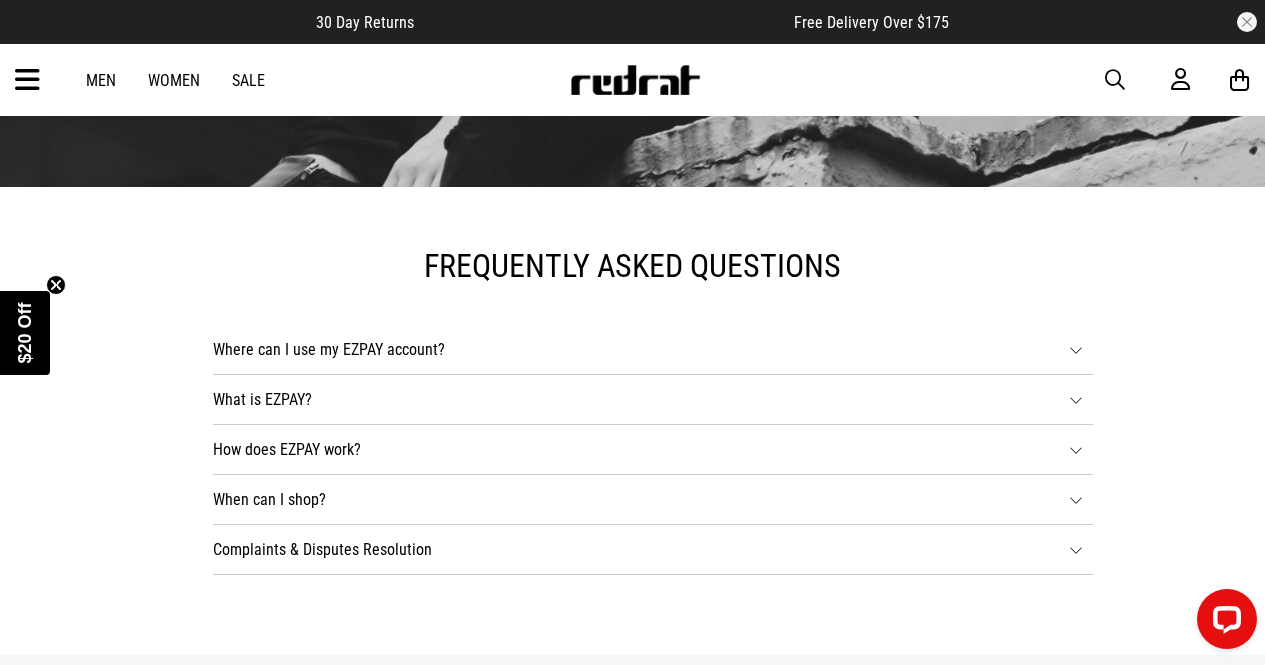 click on "Apply Now" at bounding box center [633, -98] 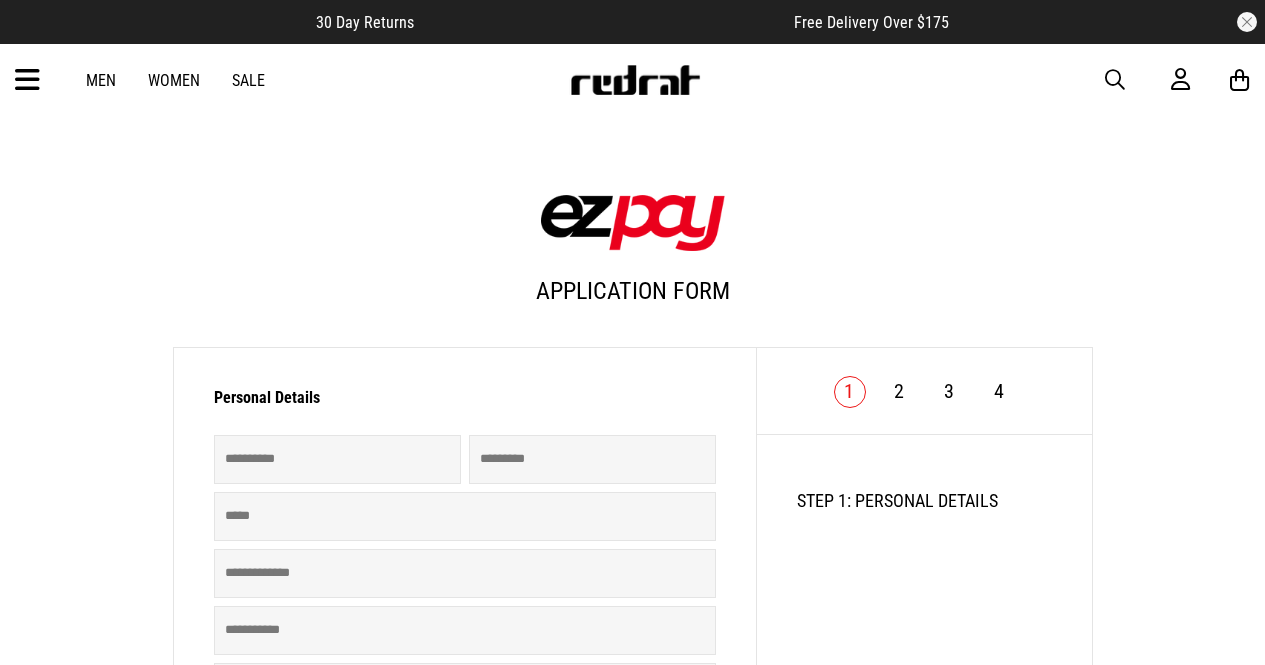 scroll, scrollTop: 0, scrollLeft: 0, axis: both 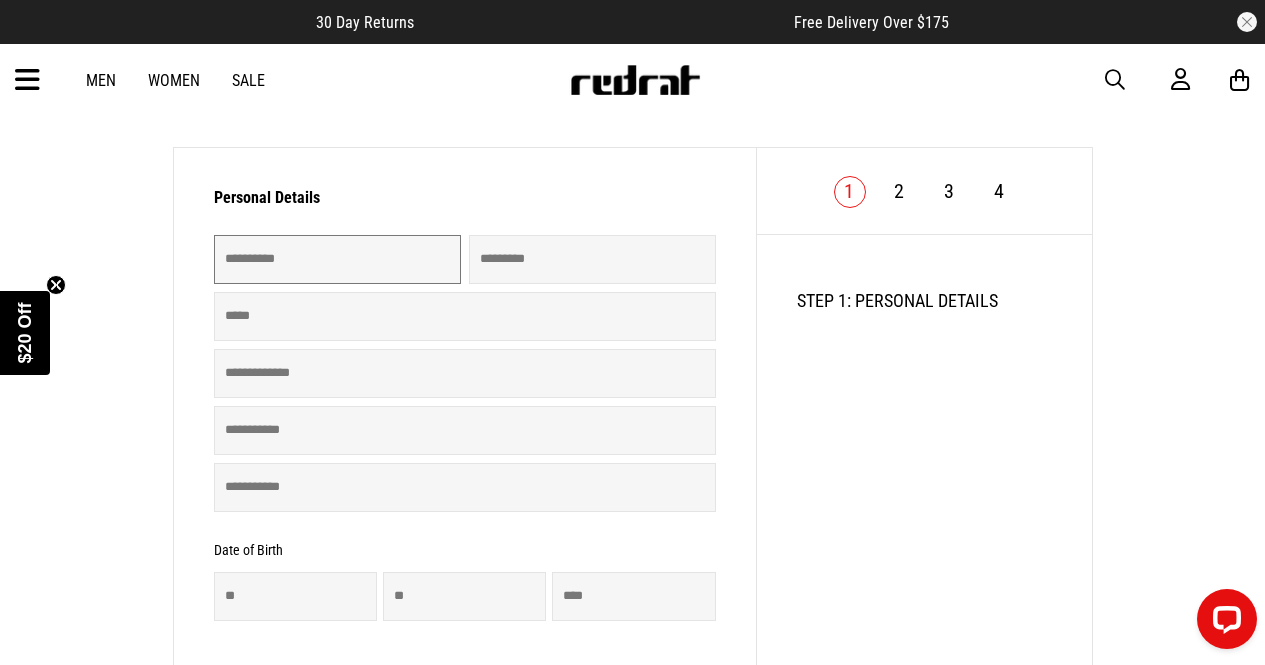 click at bounding box center [337, 259] 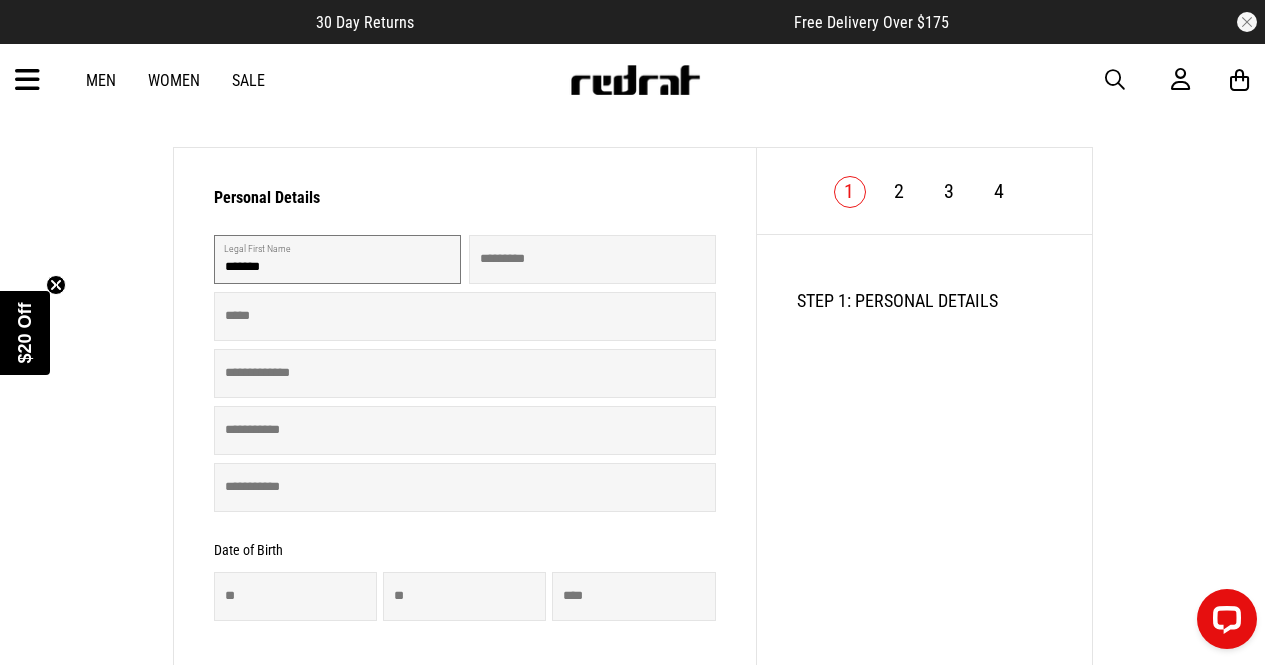 type on "*******" 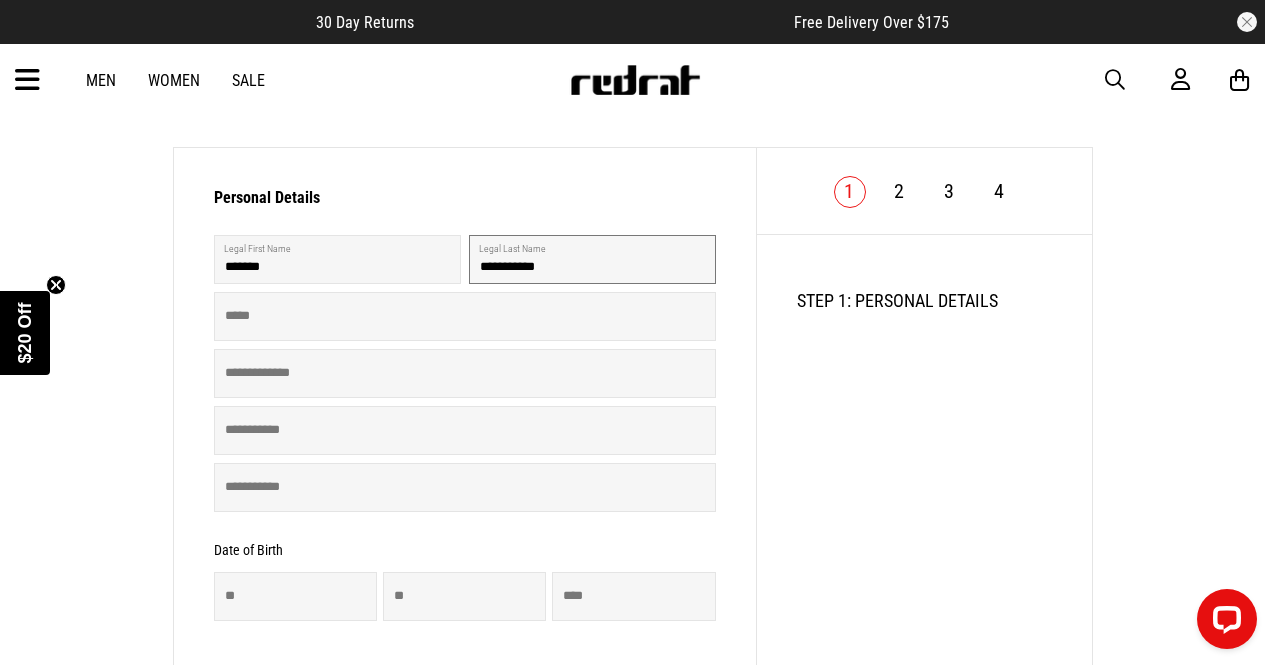 type on "**********" 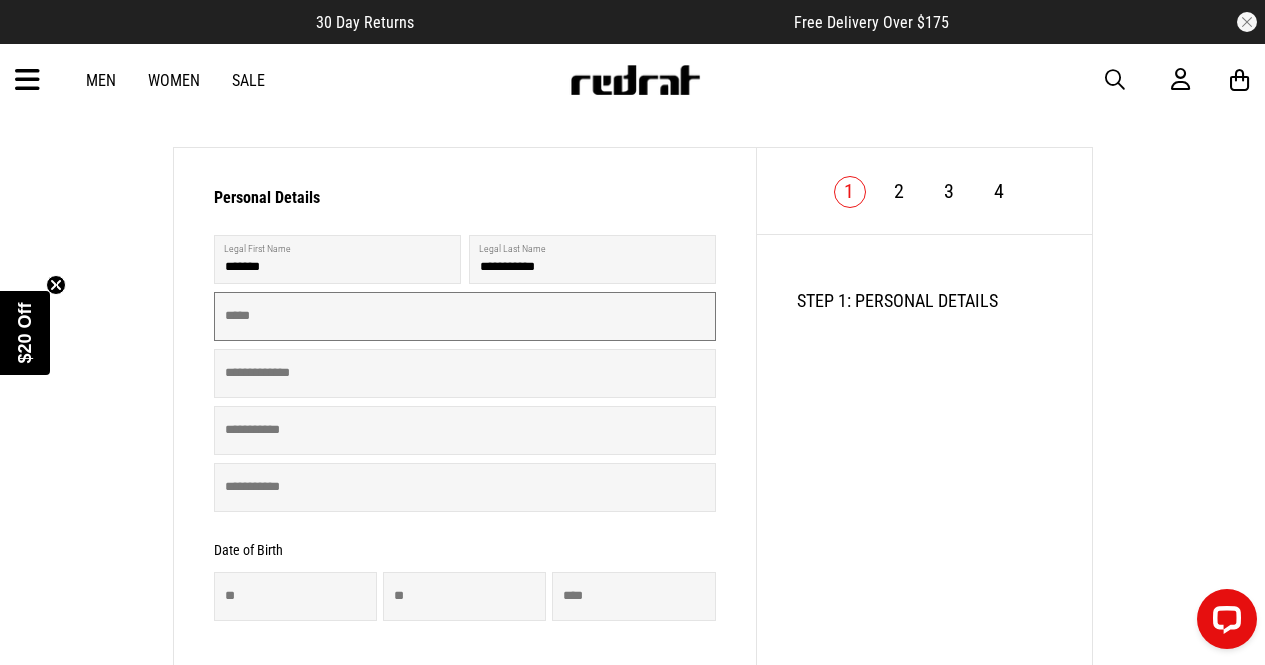 click at bounding box center (465, 316) 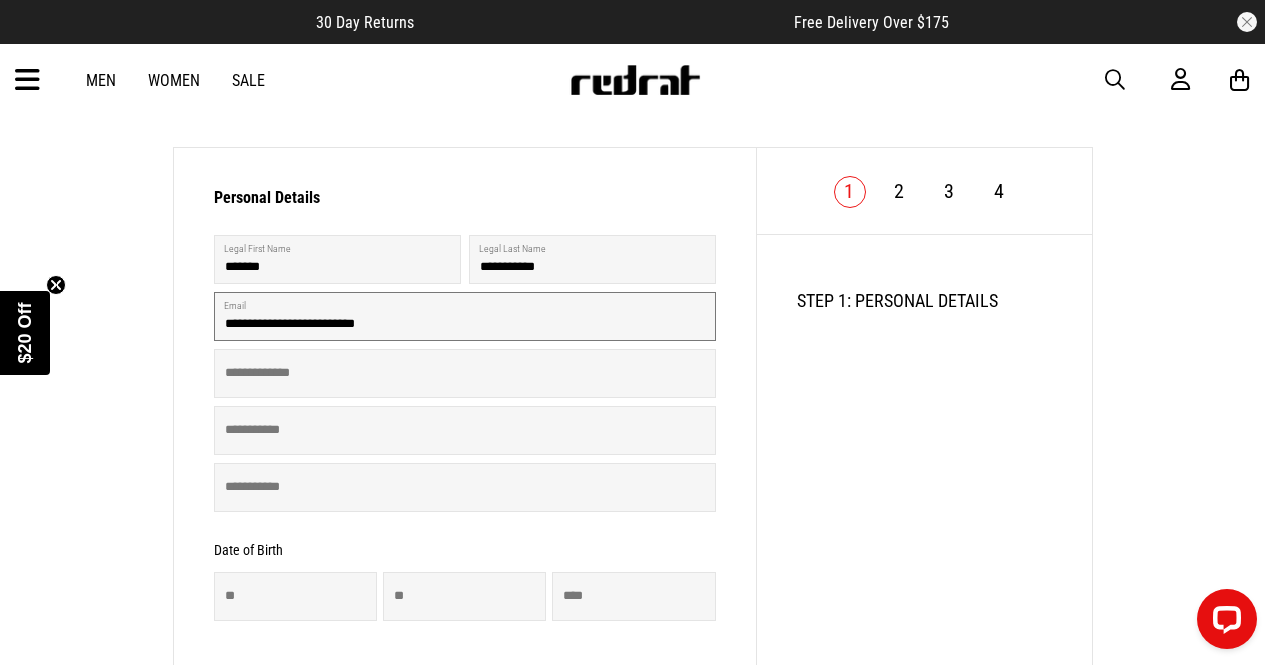type on "**********" 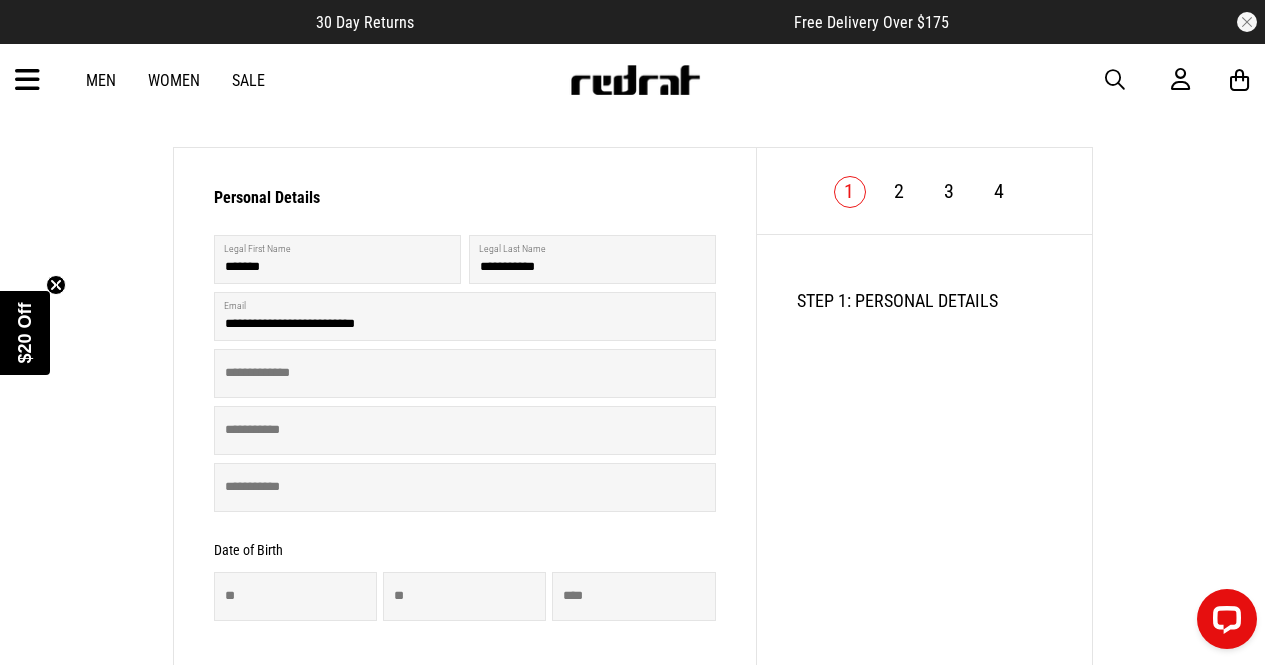 click on "Invalid Home Number" at bounding box center [465, 430] 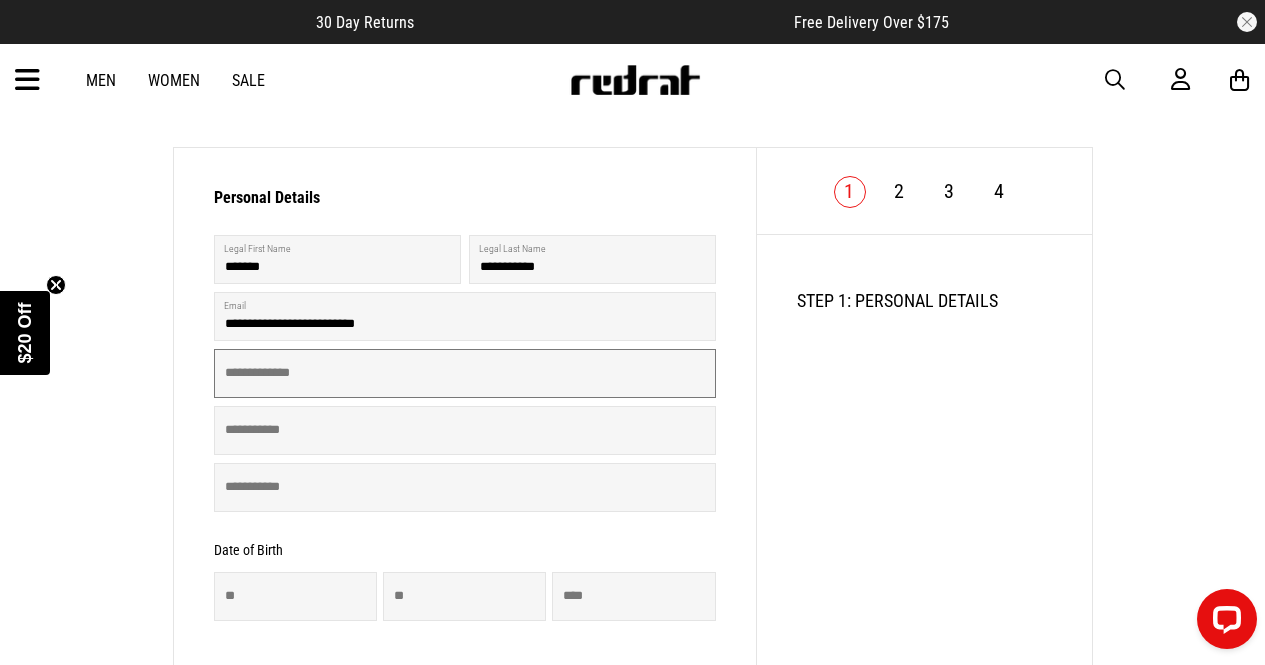 click at bounding box center [465, 373] 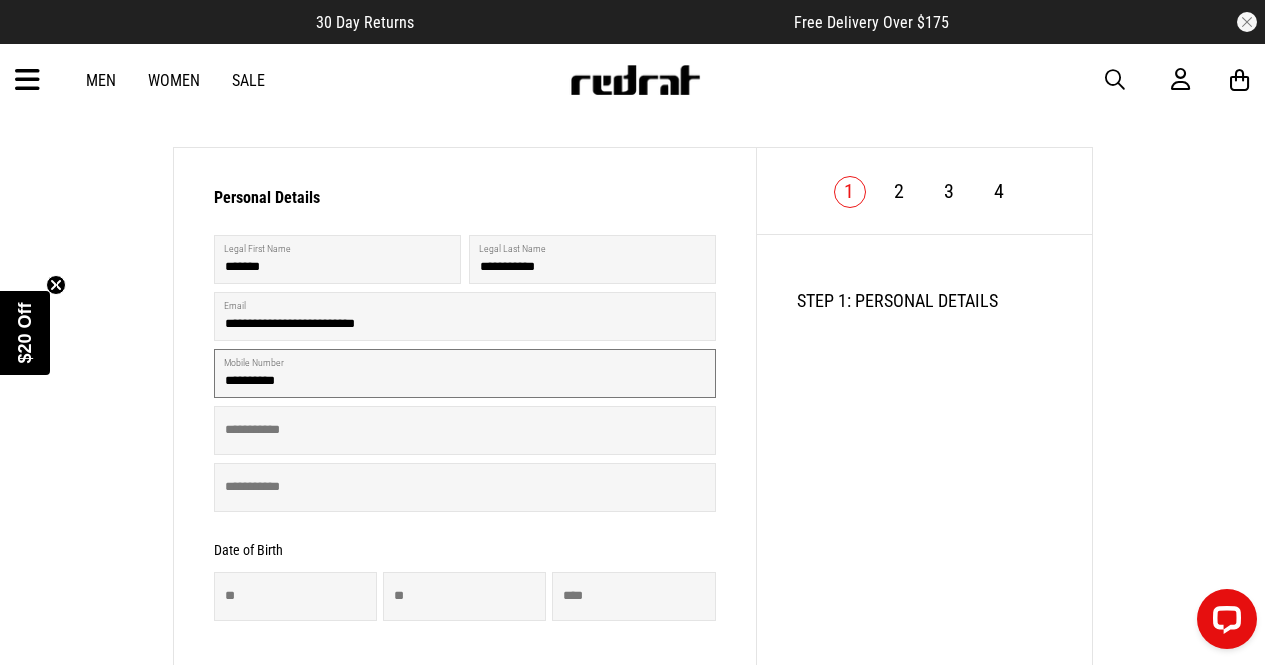 type on "**********" 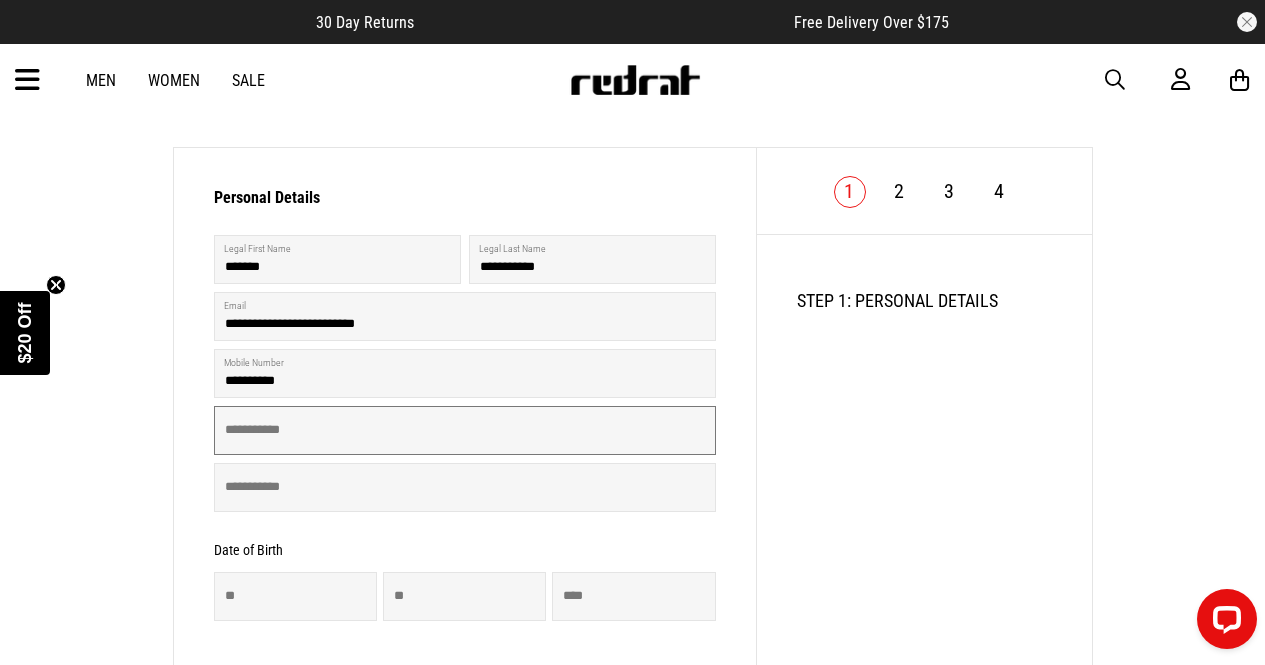 click at bounding box center (465, 430) 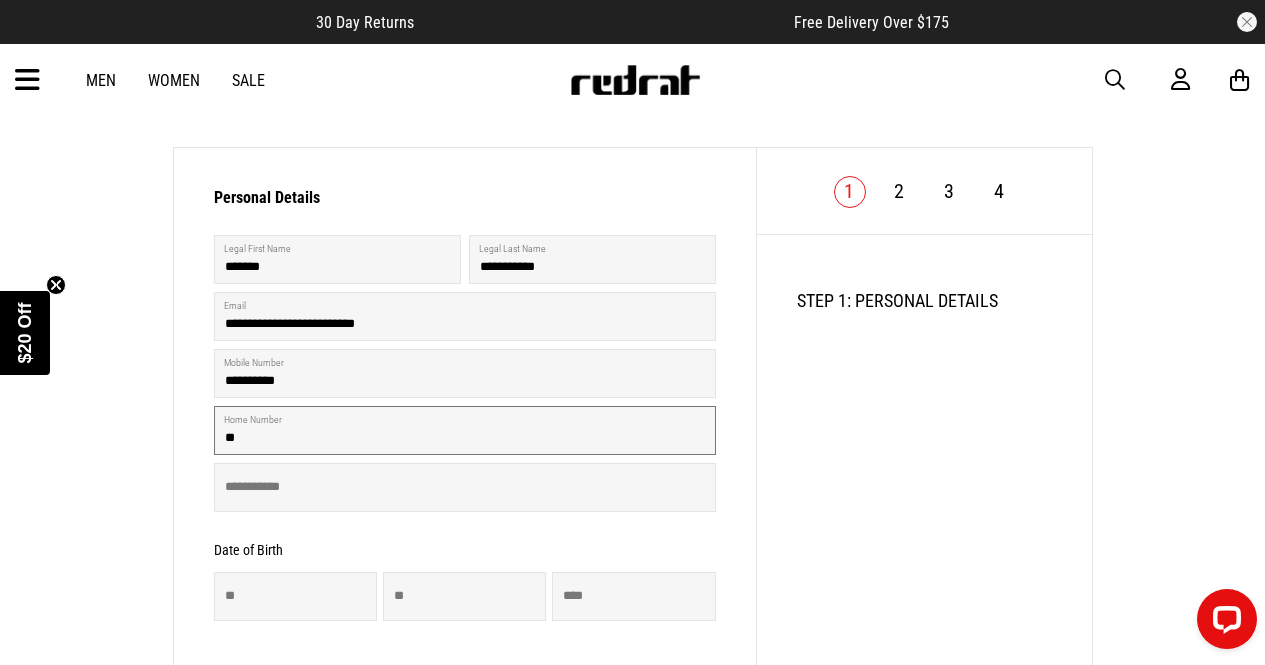 type on "*" 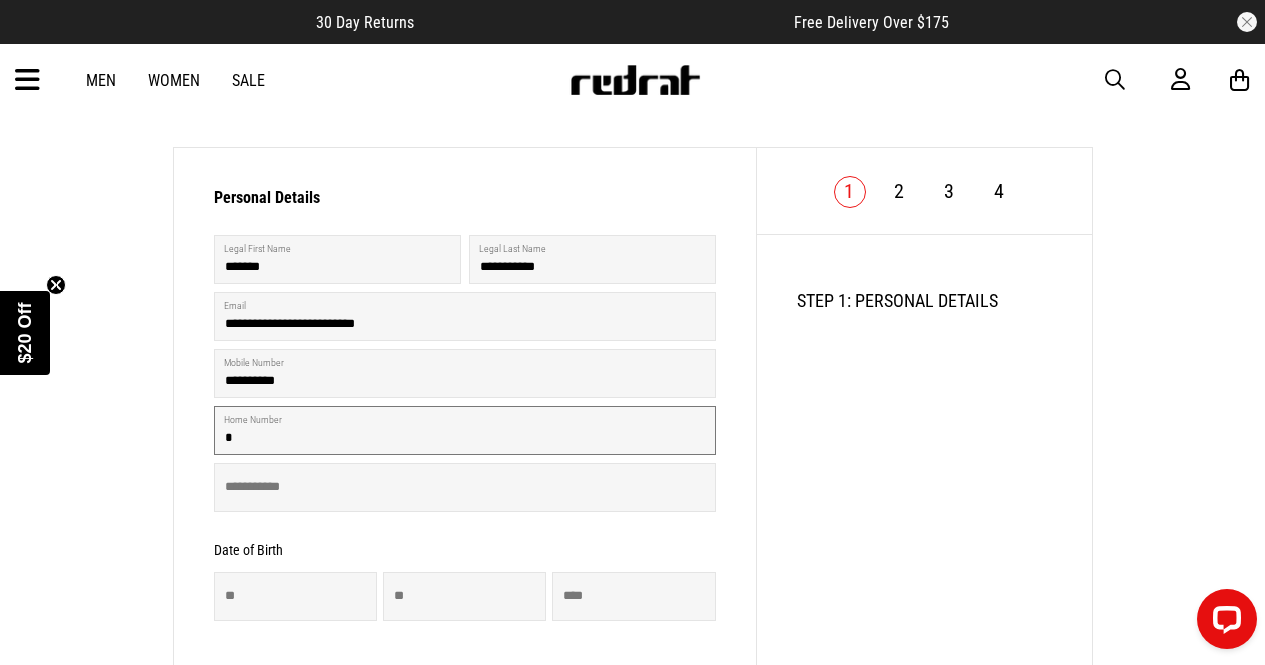 type 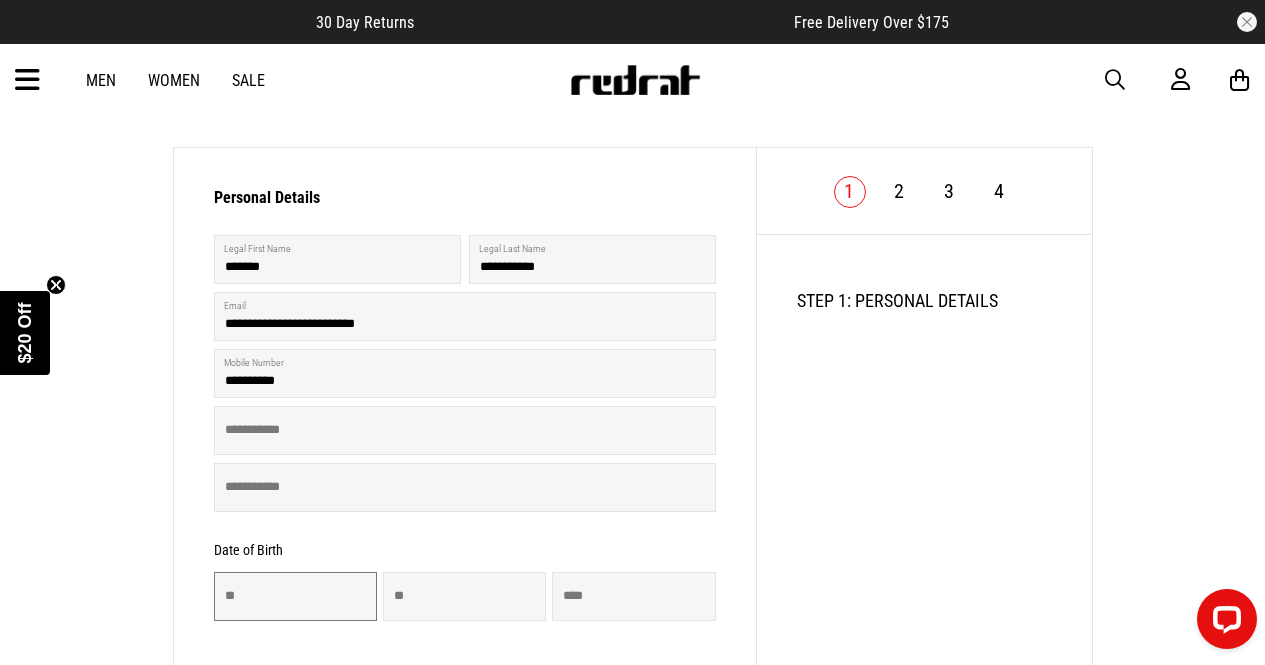 click at bounding box center (295, 596) 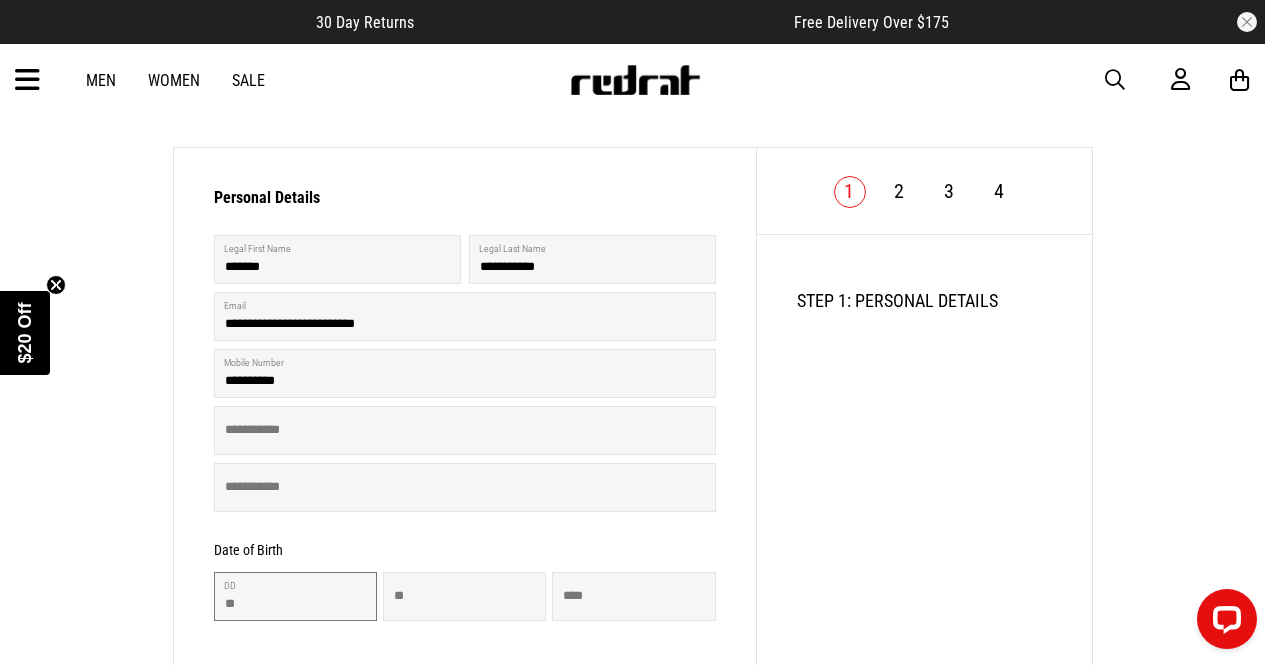 type on "**" 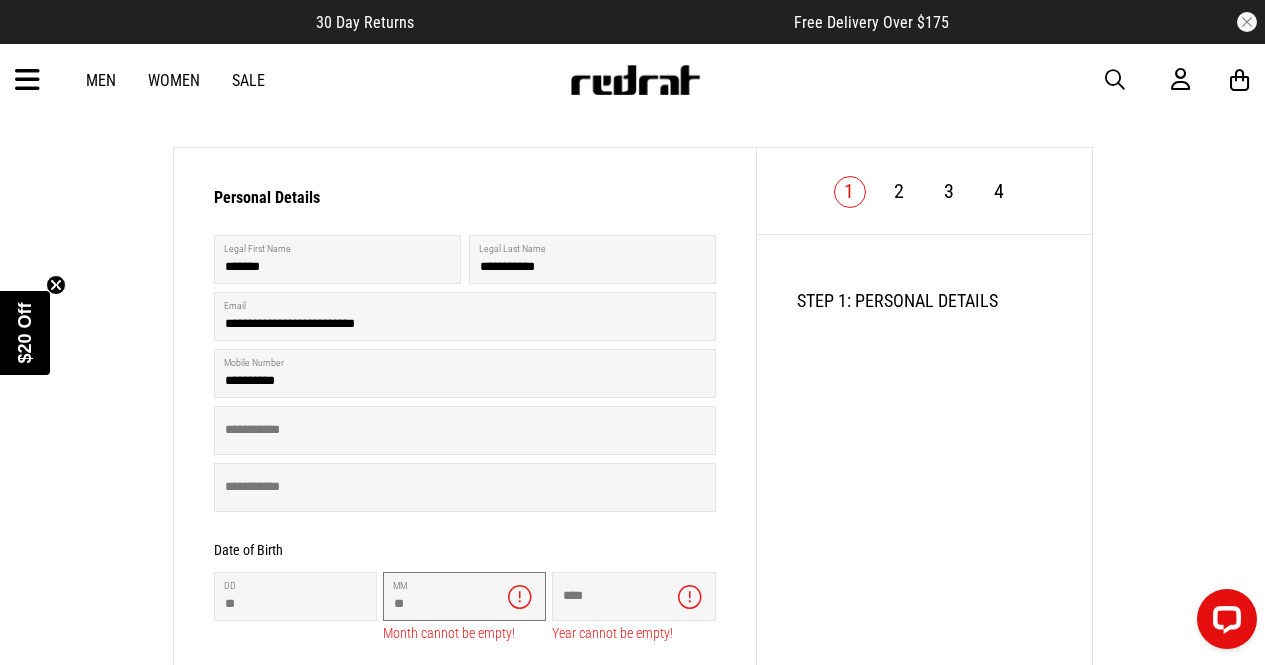 type on "**" 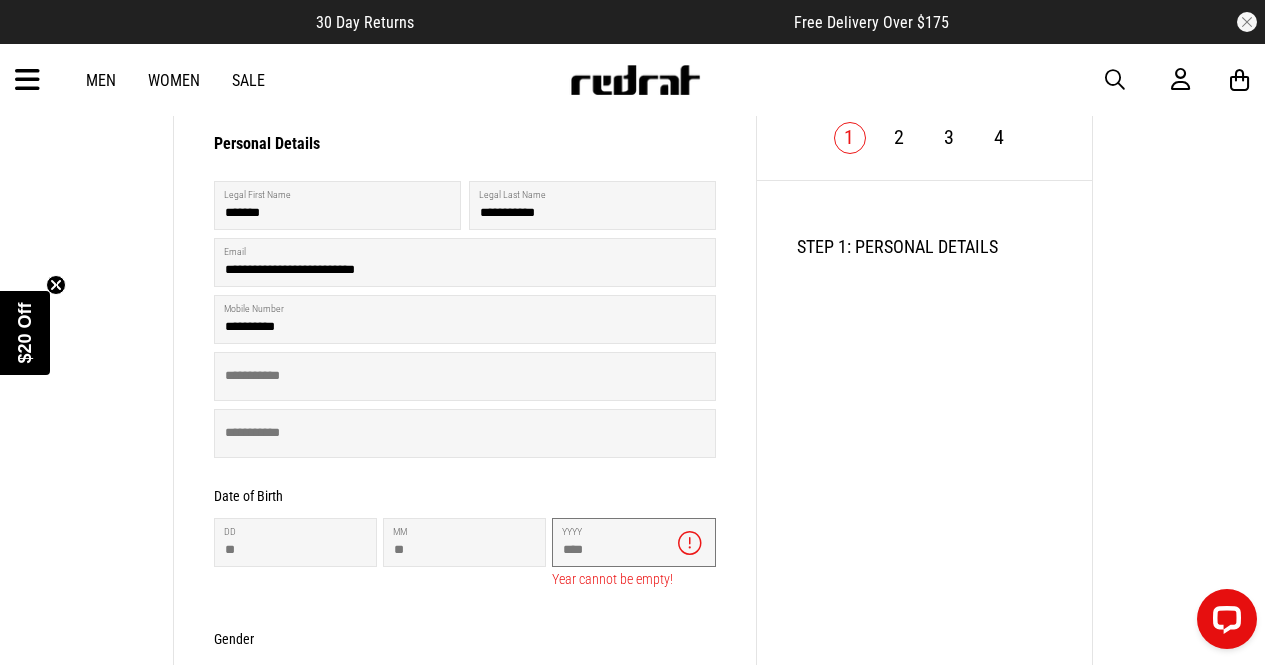 scroll, scrollTop: 600, scrollLeft: 0, axis: vertical 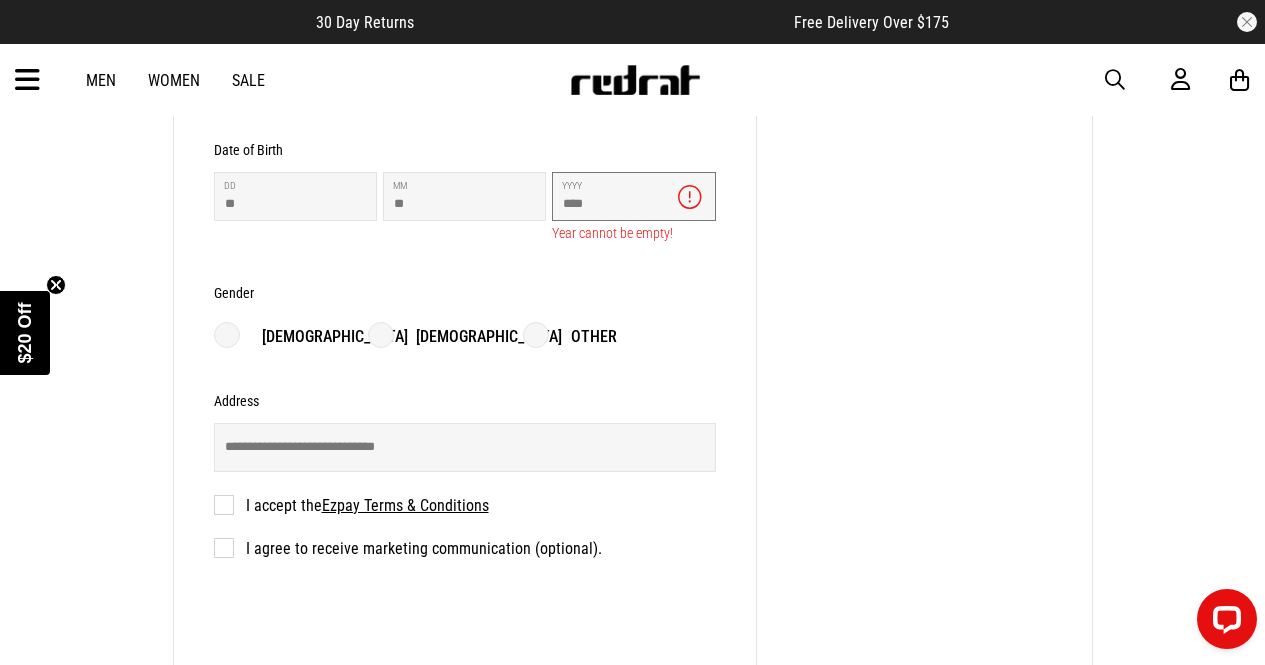 type on "****" 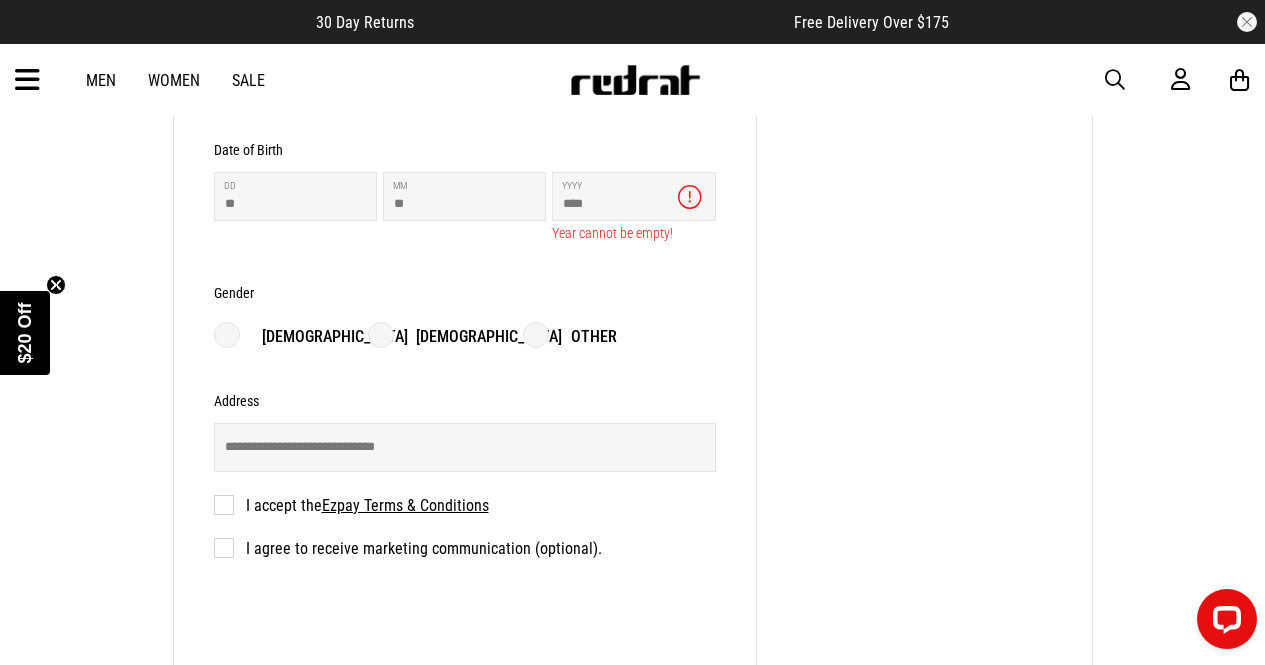click on "**********" at bounding box center (465, 203) 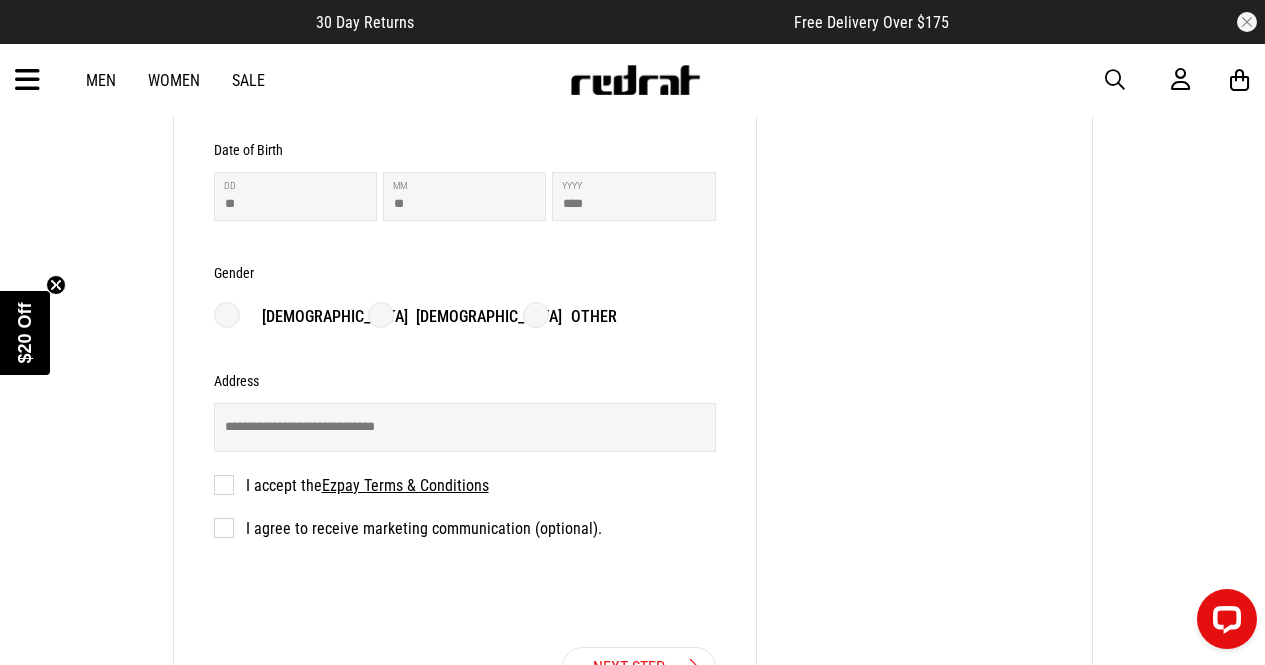 click on "**********" at bounding box center [465, 193] 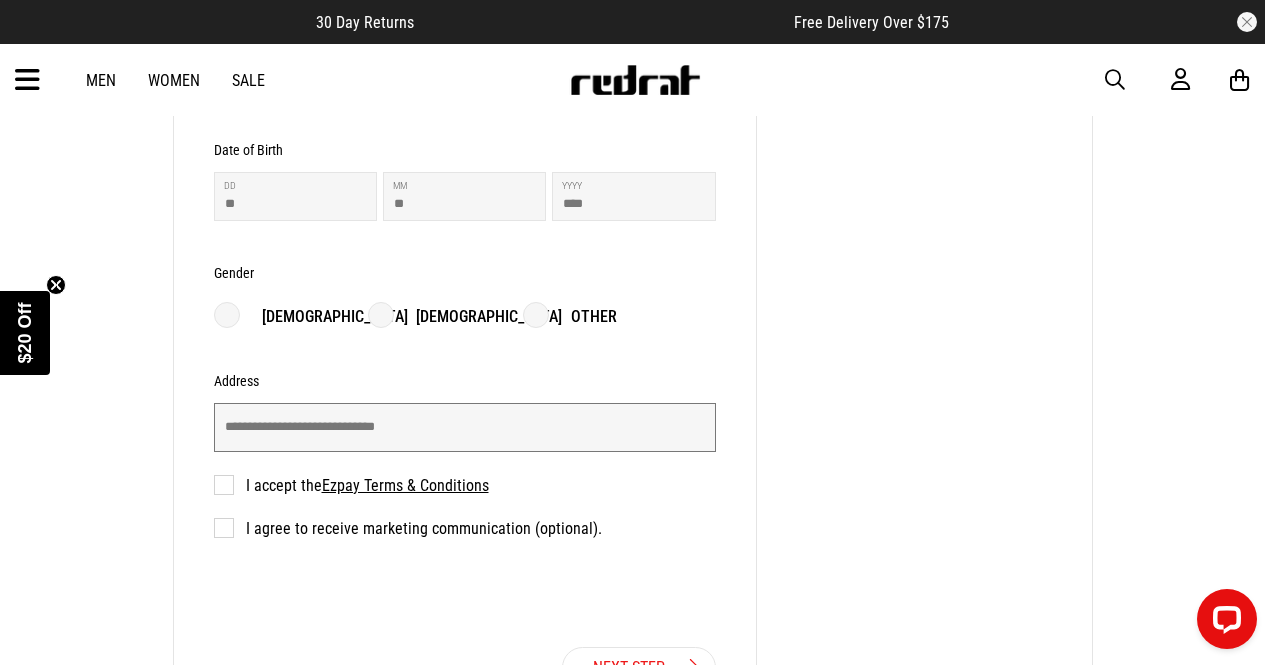 click at bounding box center (465, 427) 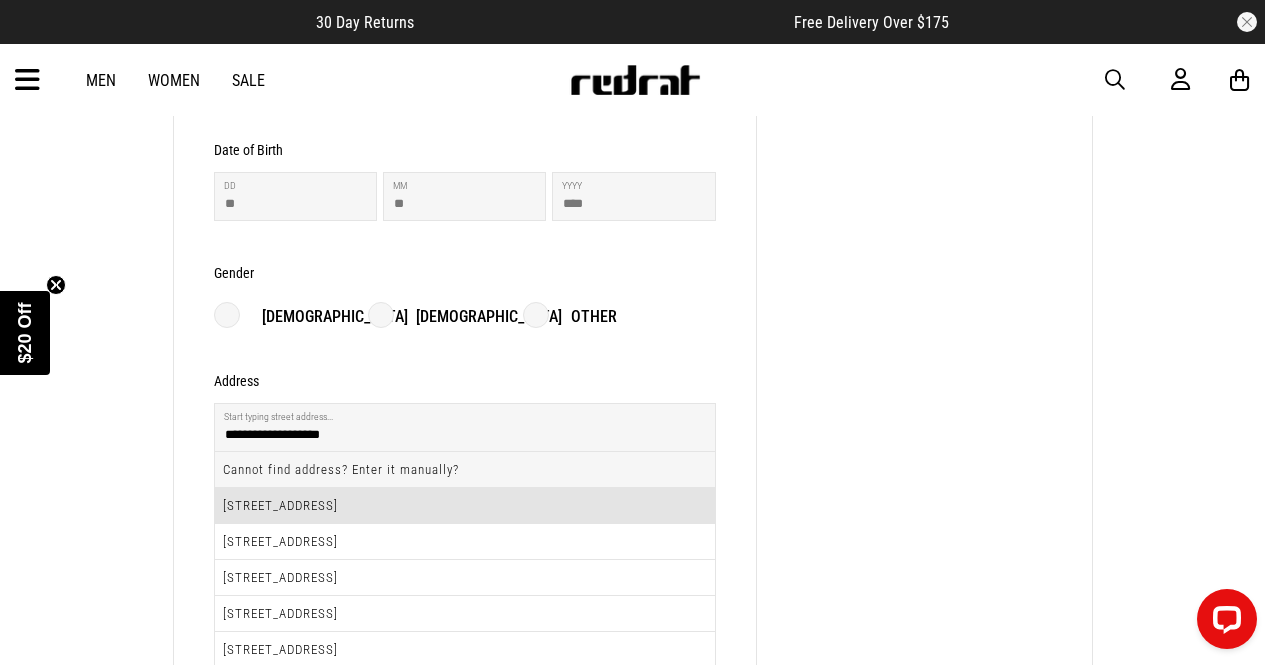 click on "27 Sandringham Road, Mount Eden, Auckland 1024" at bounding box center (465, 506) 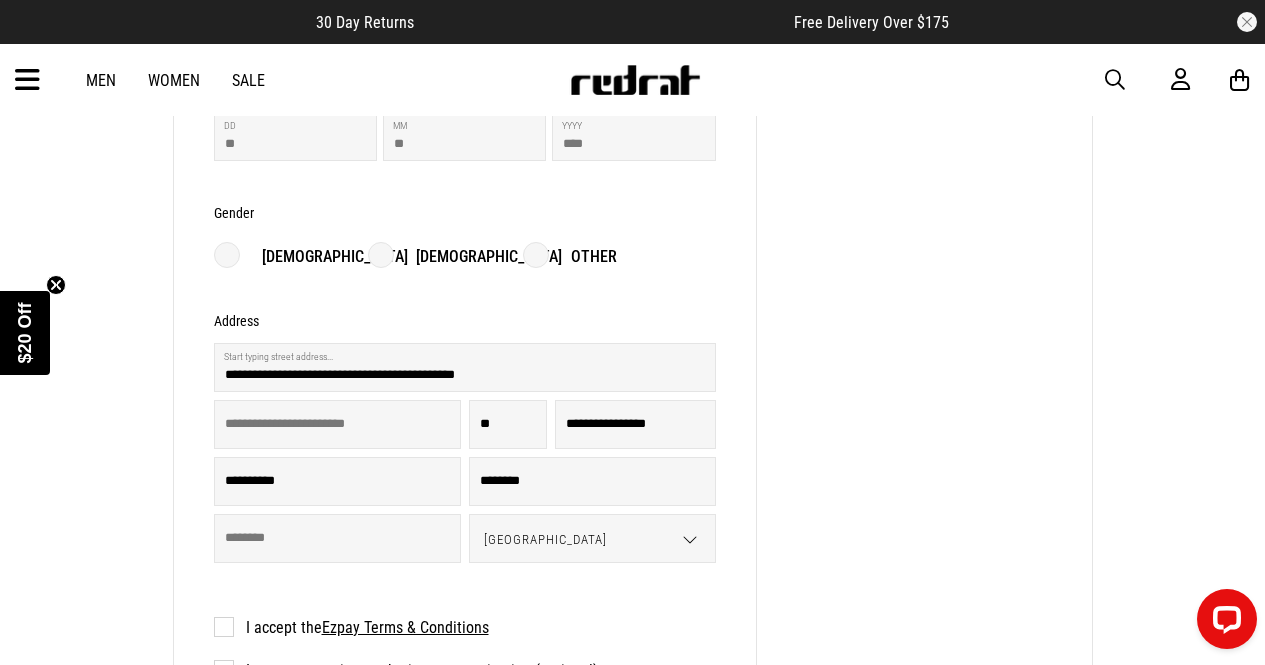 scroll, scrollTop: 800, scrollLeft: 0, axis: vertical 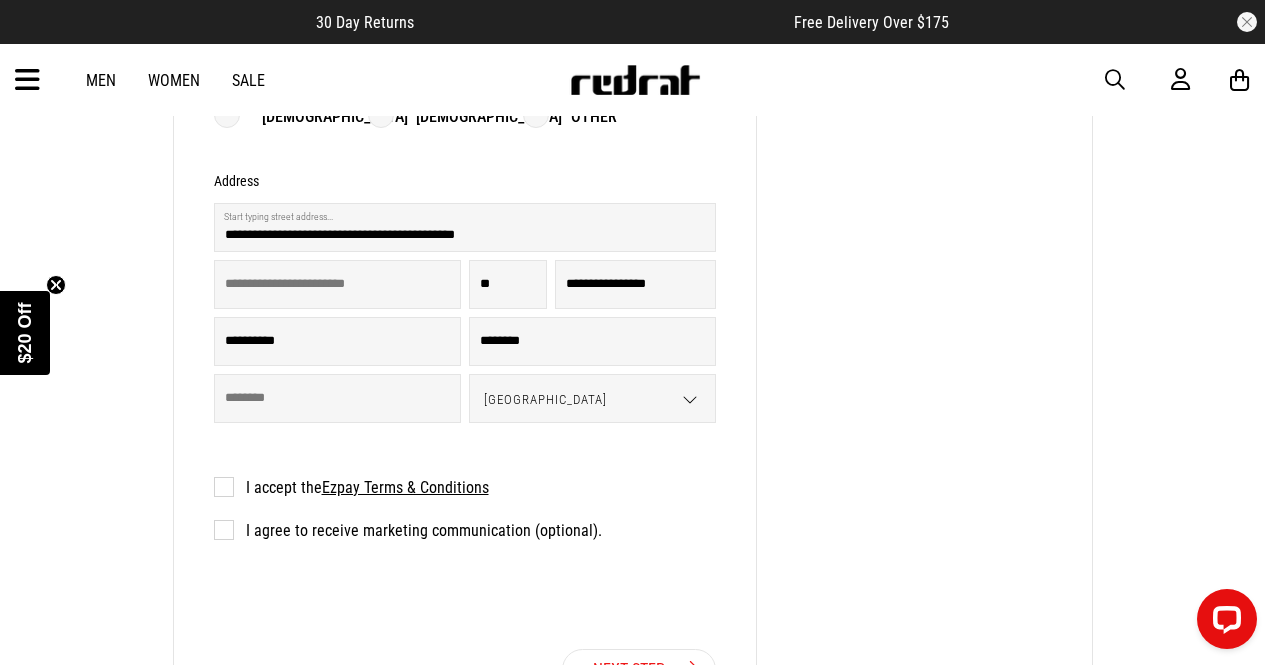 click on "I accept the  Ezpay Terms & Conditions" at bounding box center [351, 487] 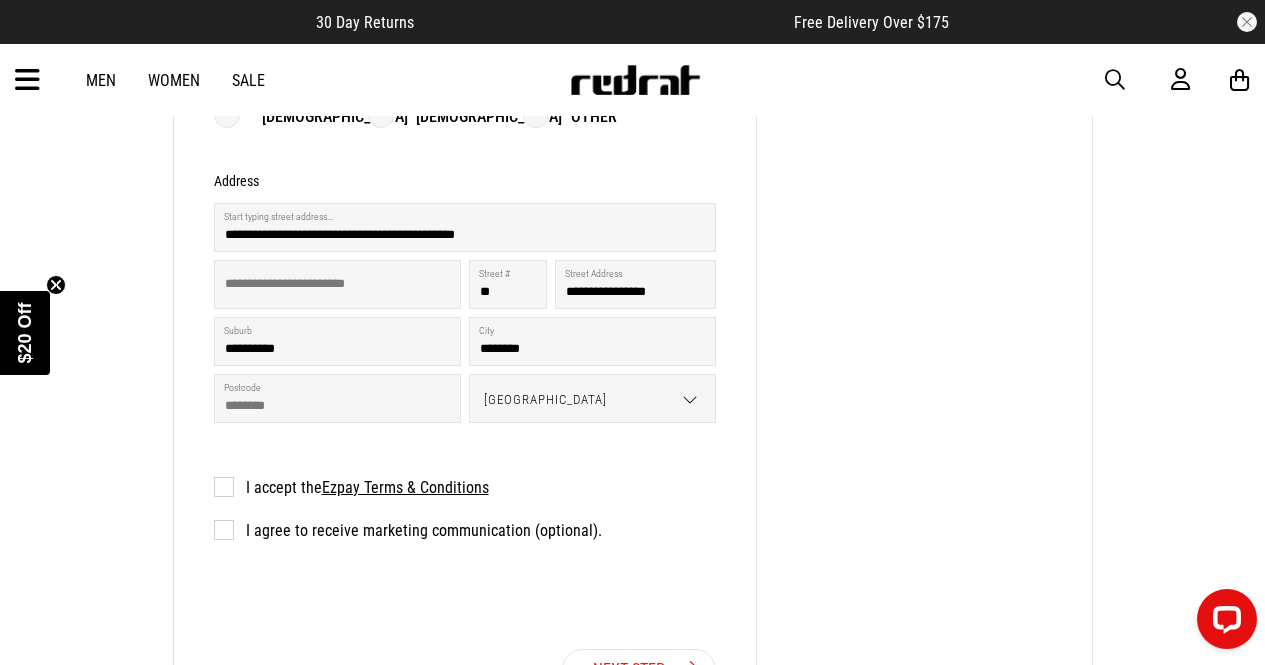 click on "I agree to receive marketing communication (optional)." at bounding box center (408, 530) 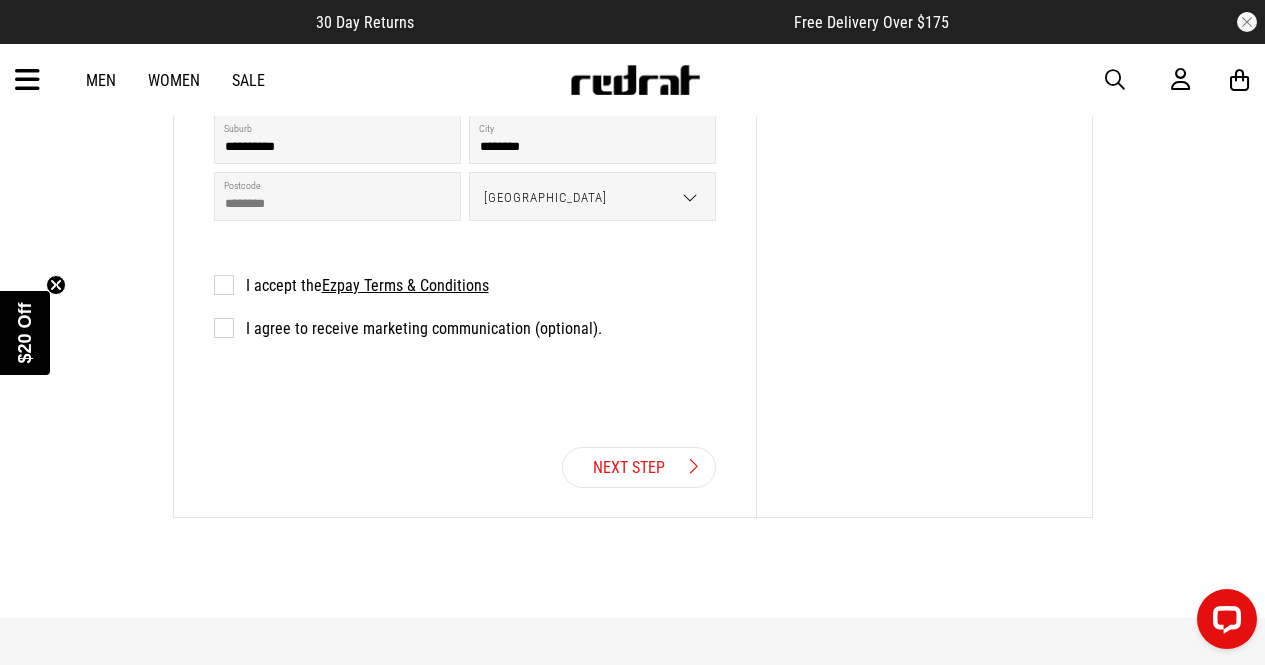 scroll, scrollTop: 1100, scrollLeft: 0, axis: vertical 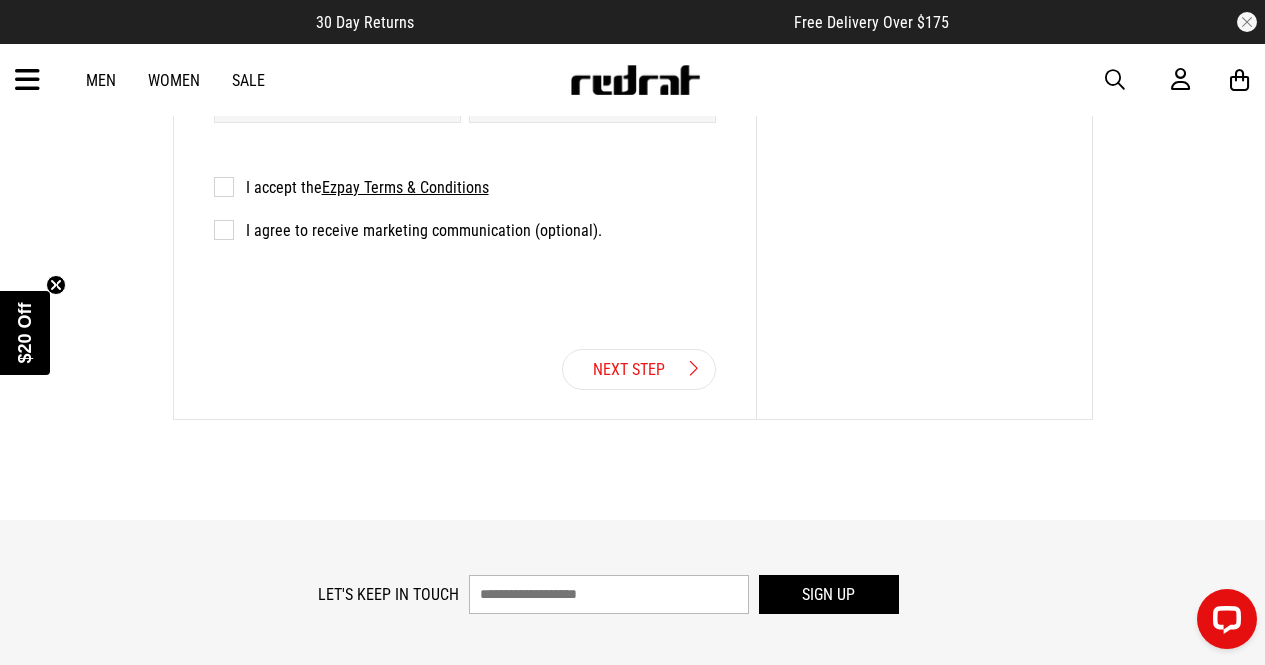 click on "Next Step" at bounding box center (639, 369) 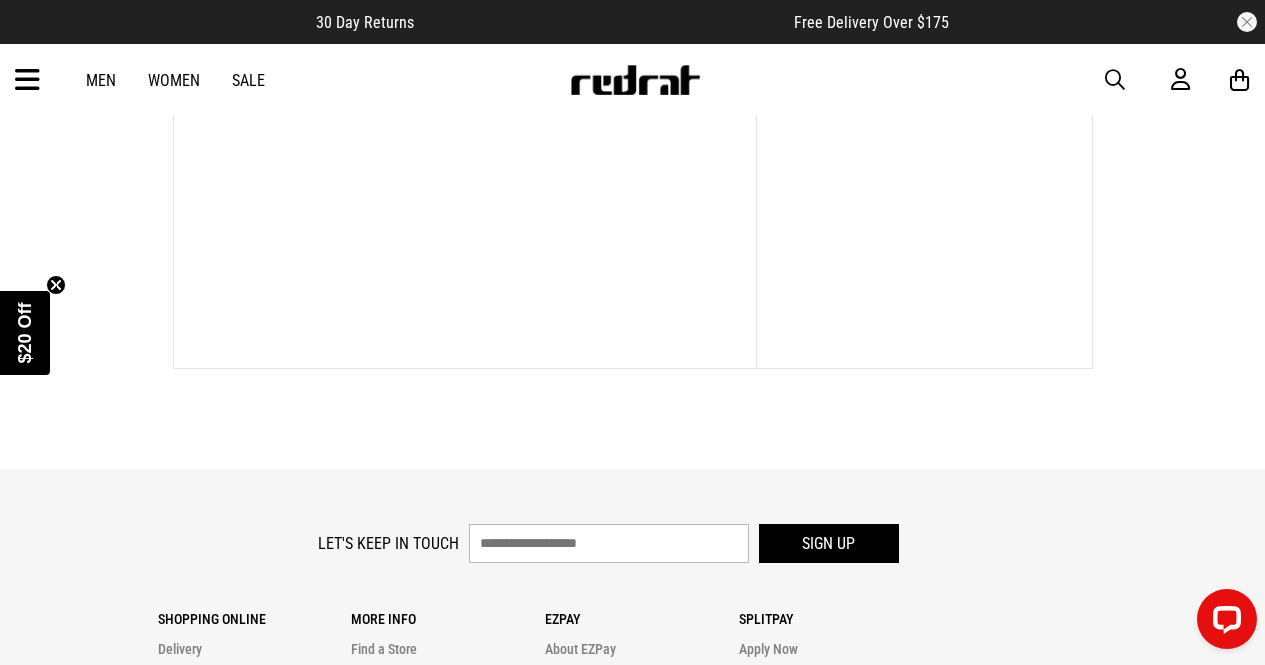 scroll, scrollTop: 300, scrollLeft: 0, axis: vertical 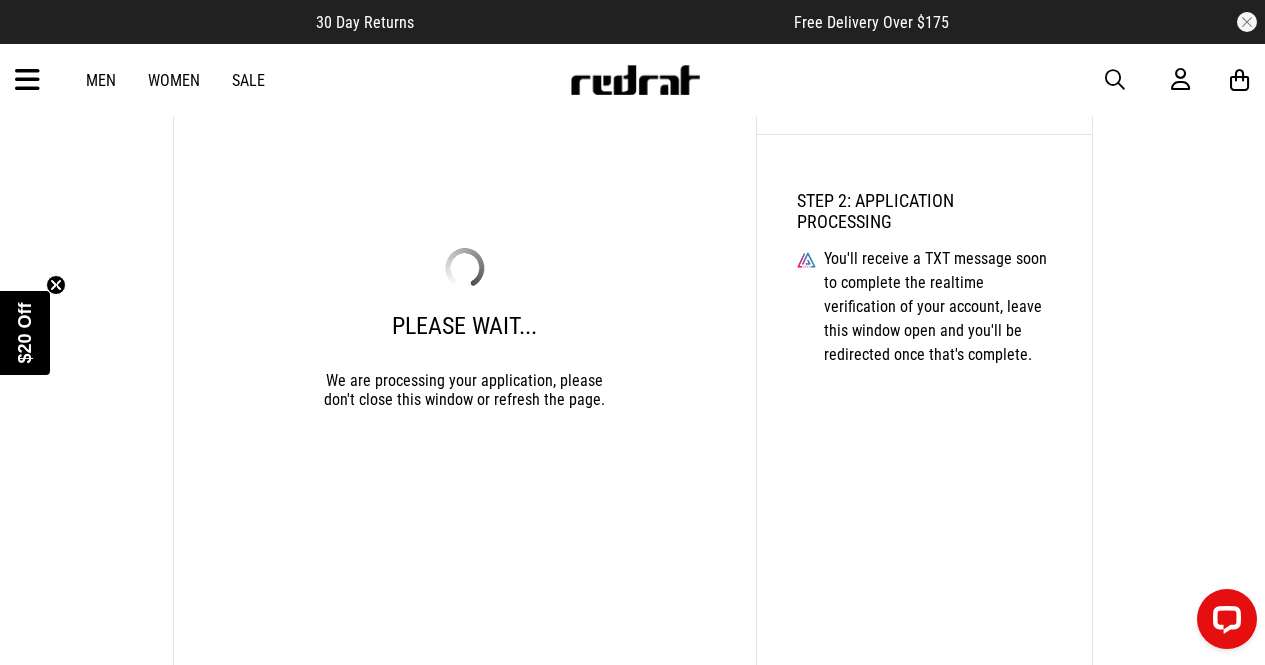click on "You'll receive a TXT message soon to complete the realtime verification of your account, leave this window open and you'll be redirected once that's complete." at bounding box center (934, 307) 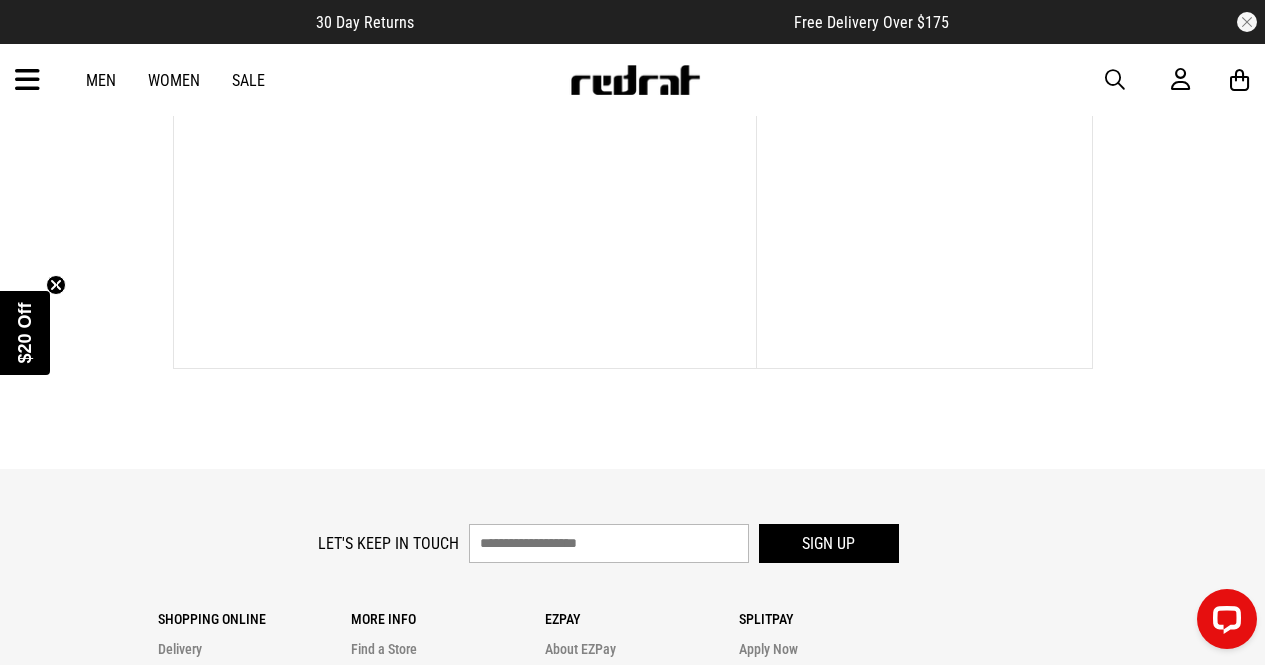 scroll, scrollTop: 0, scrollLeft: 0, axis: both 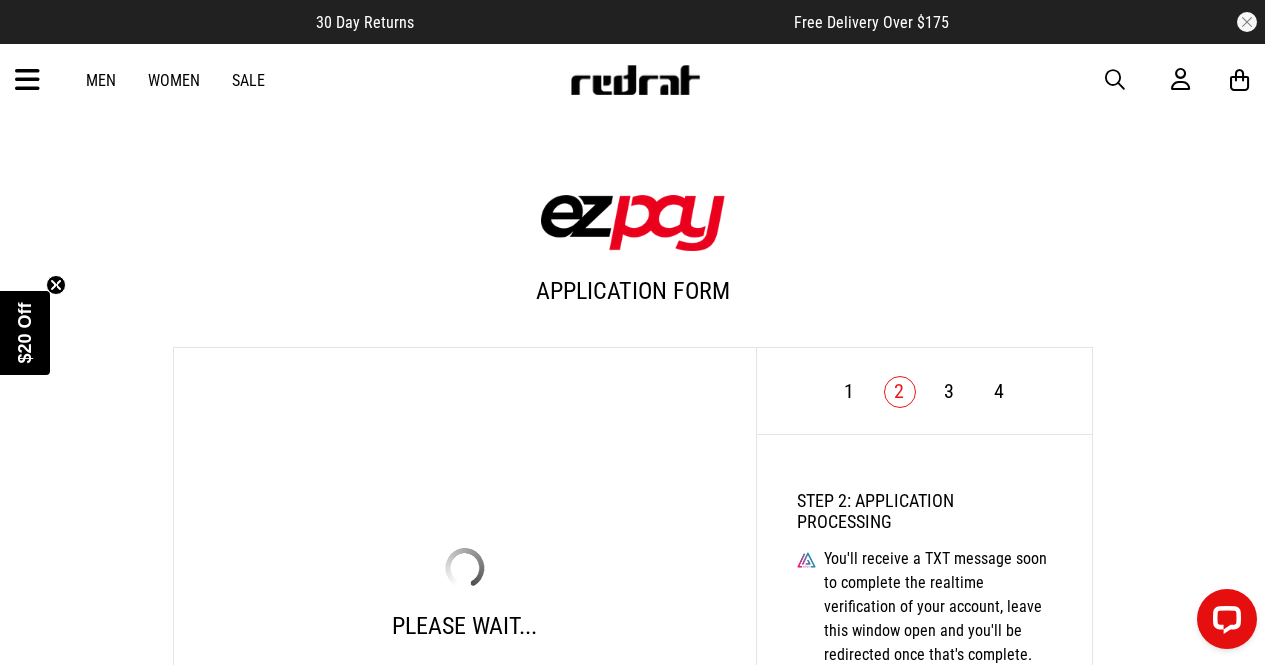click on "3" at bounding box center (949, 391) 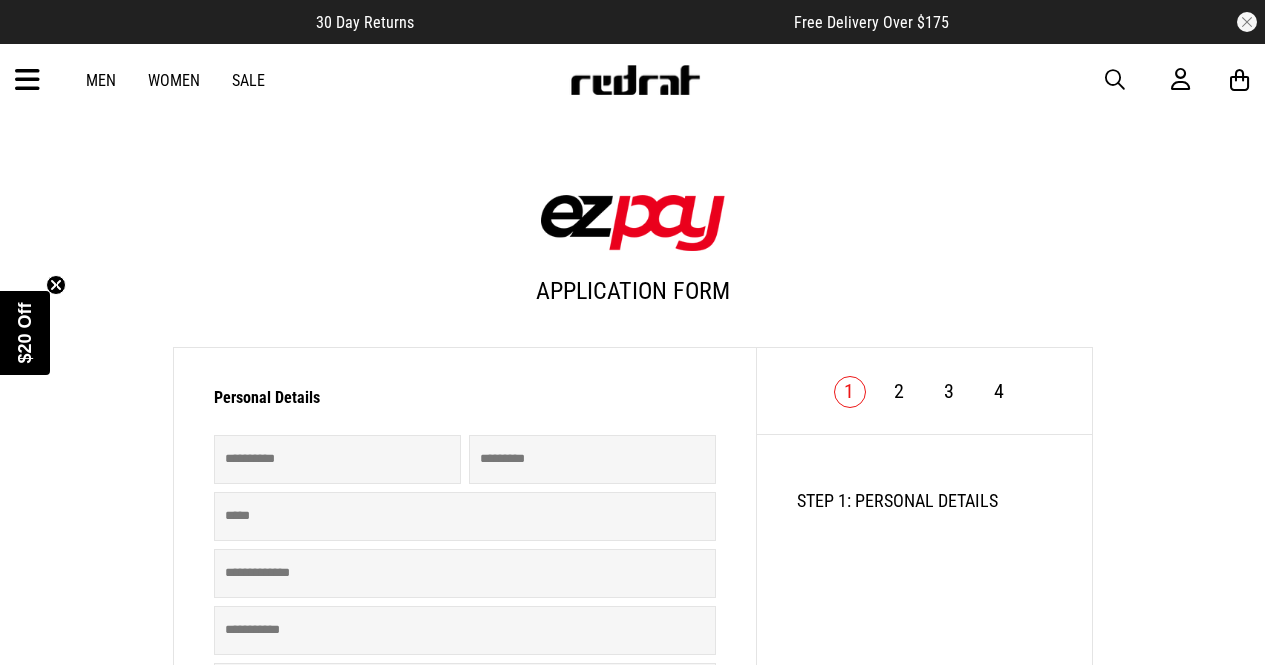 scroll, scrollTop: 0, scrollLeft: 0, axis: both 